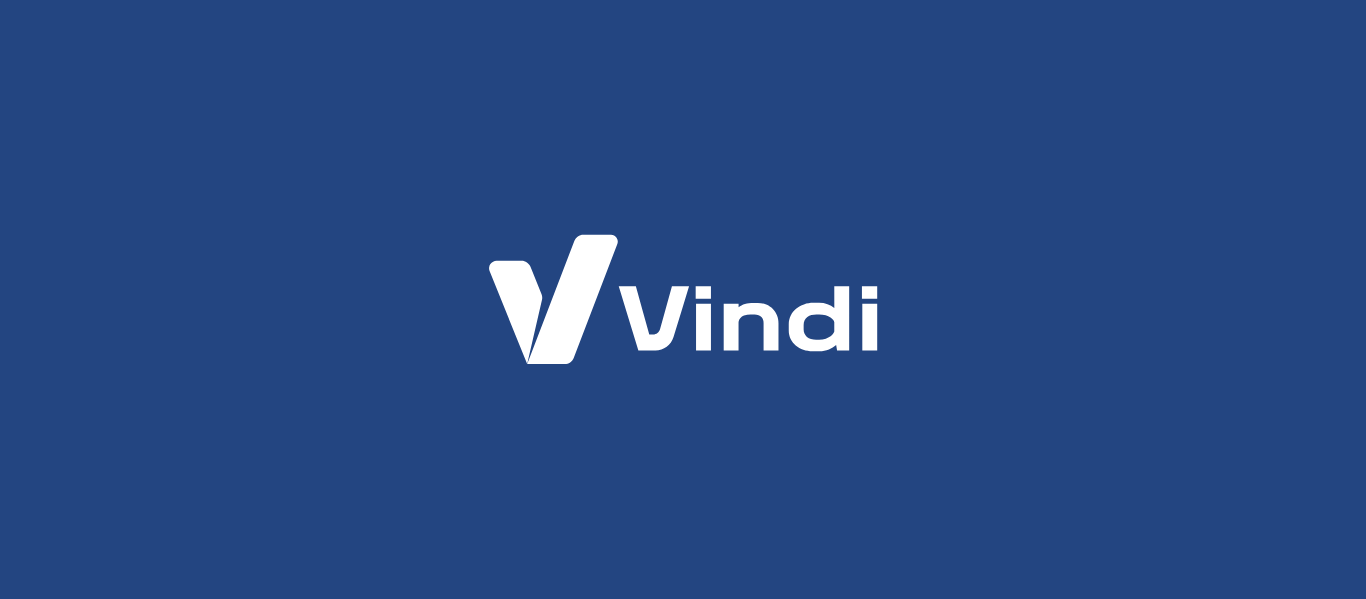 scroll, scrollTop: 0, scrollLeft: 0, axis: both 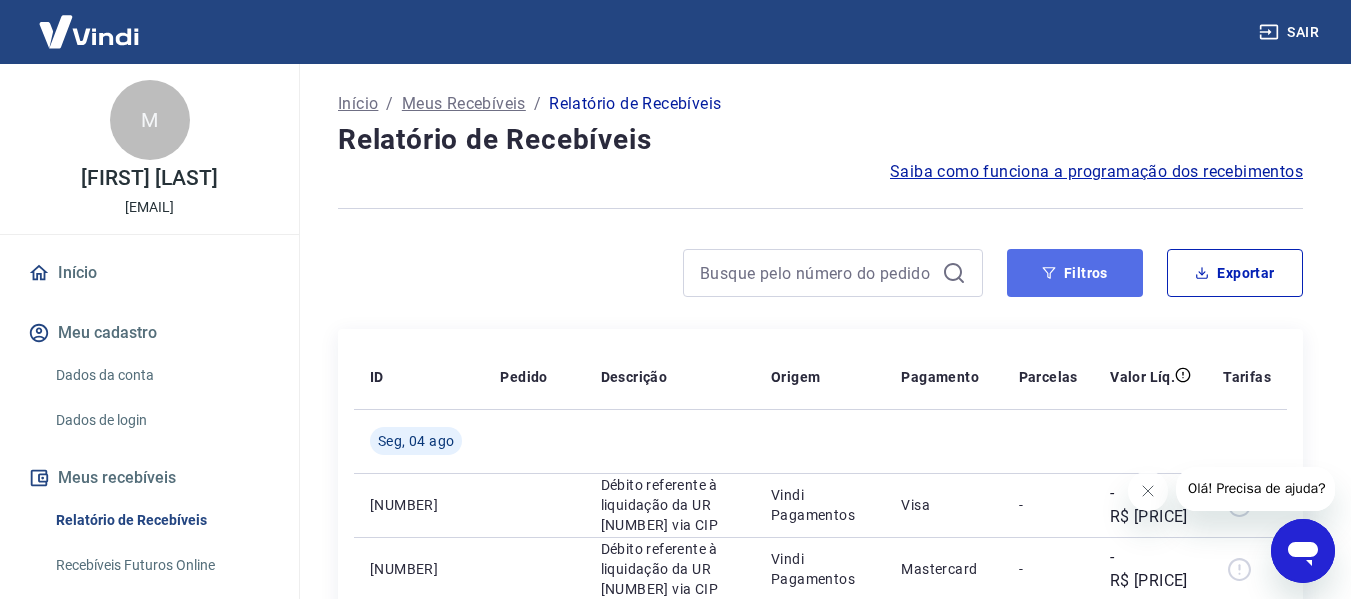 click on "Filtros" at bounding box center (1075, 273) 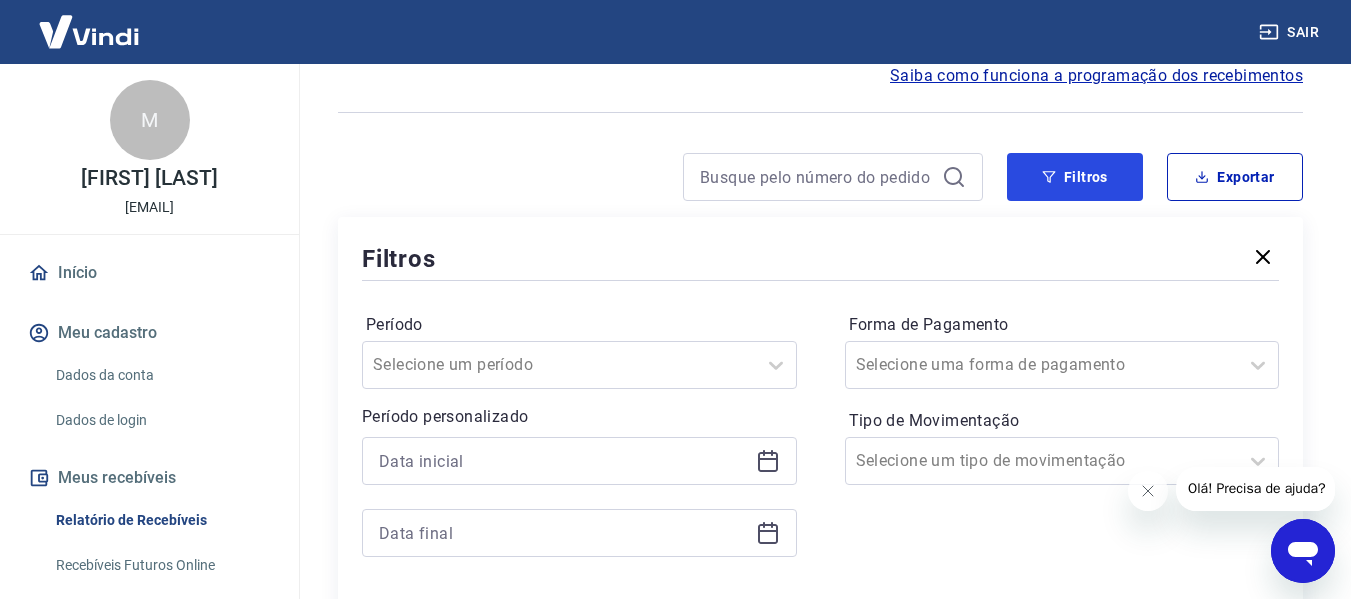 scroll, scrollTop: 133, scrollLeft: 0, axis: vertical 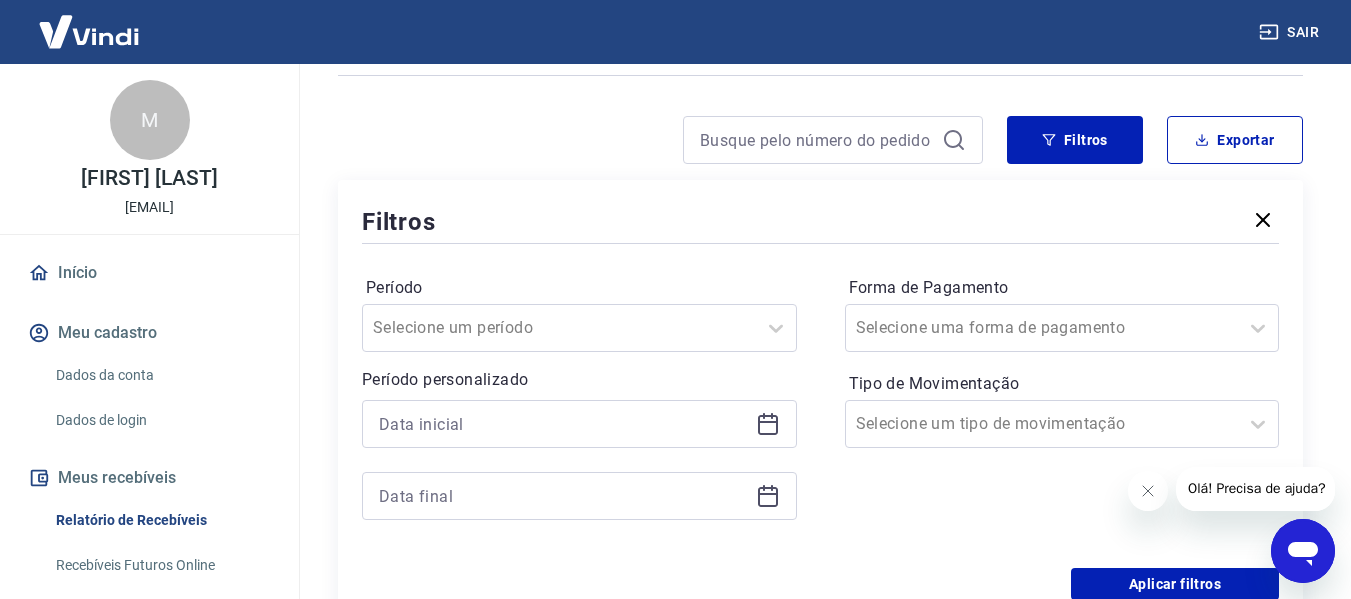 click at bounding box center [579, 424] 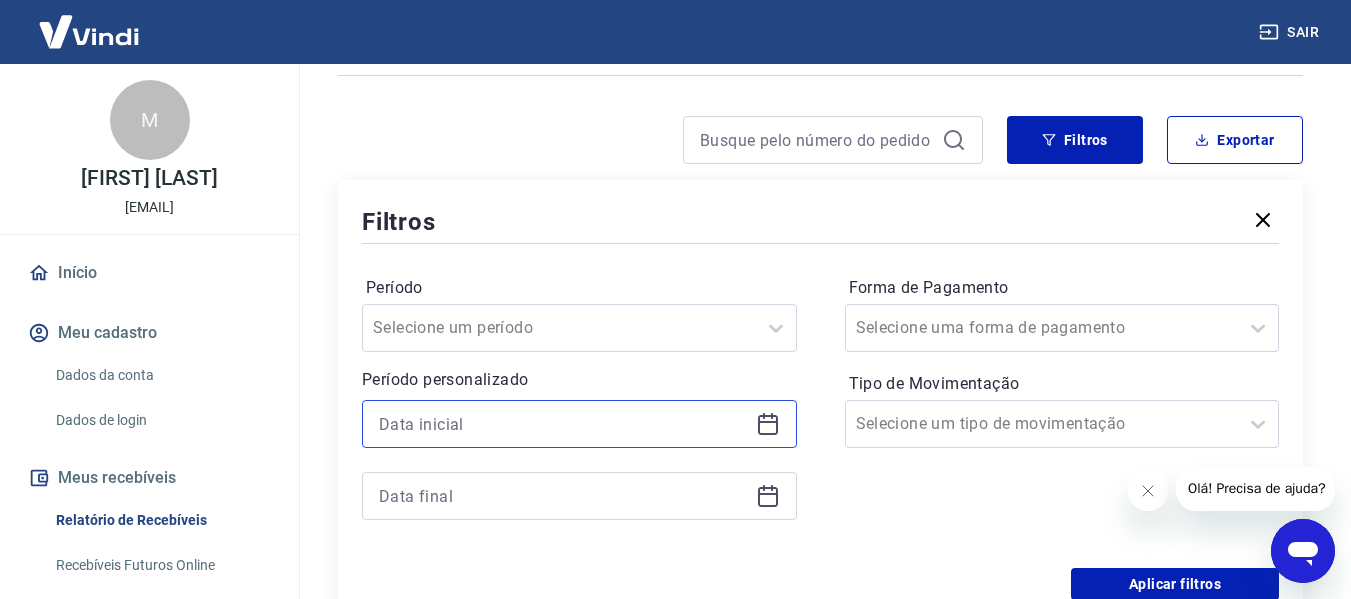 click at bounding box center [563, 424] 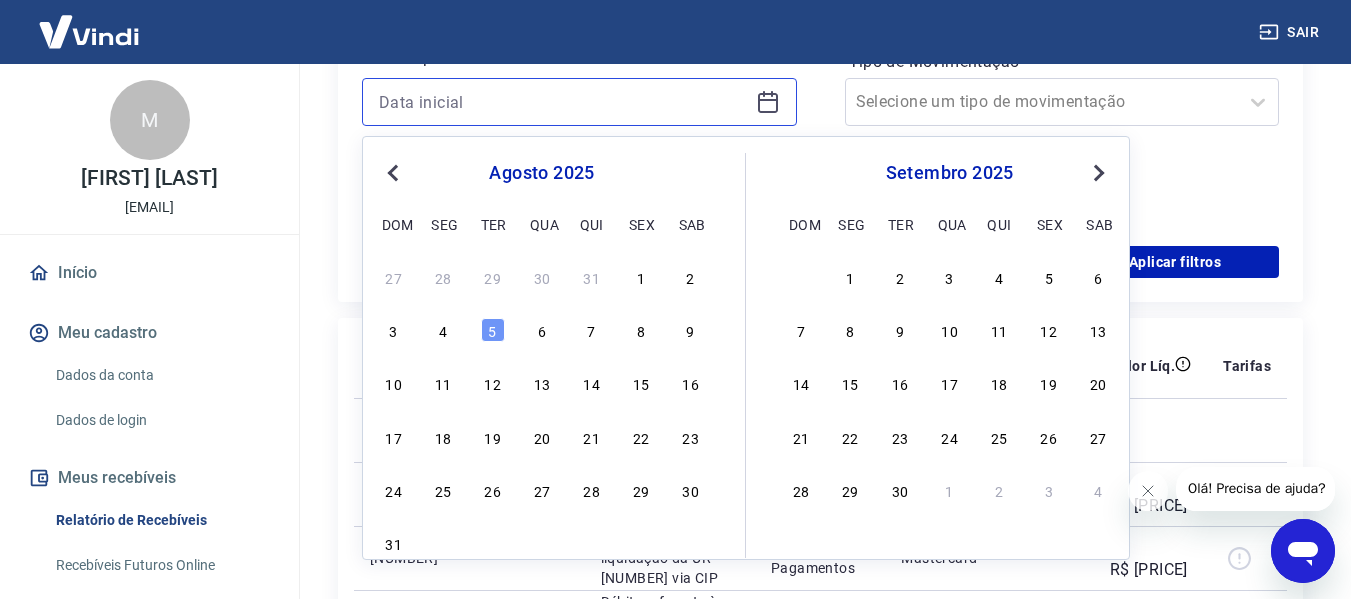 scroll, scrollTop: 533, scrollLeft: 0, axis: vertical 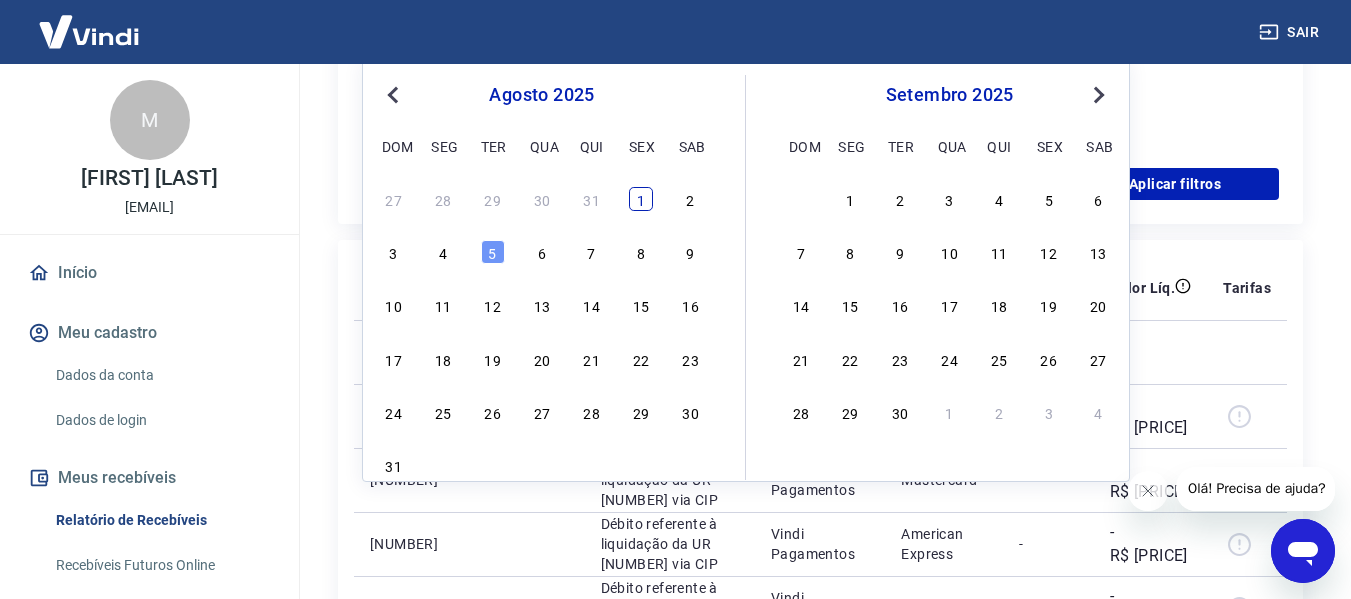 click on "1" at bounding box center (641, 199) 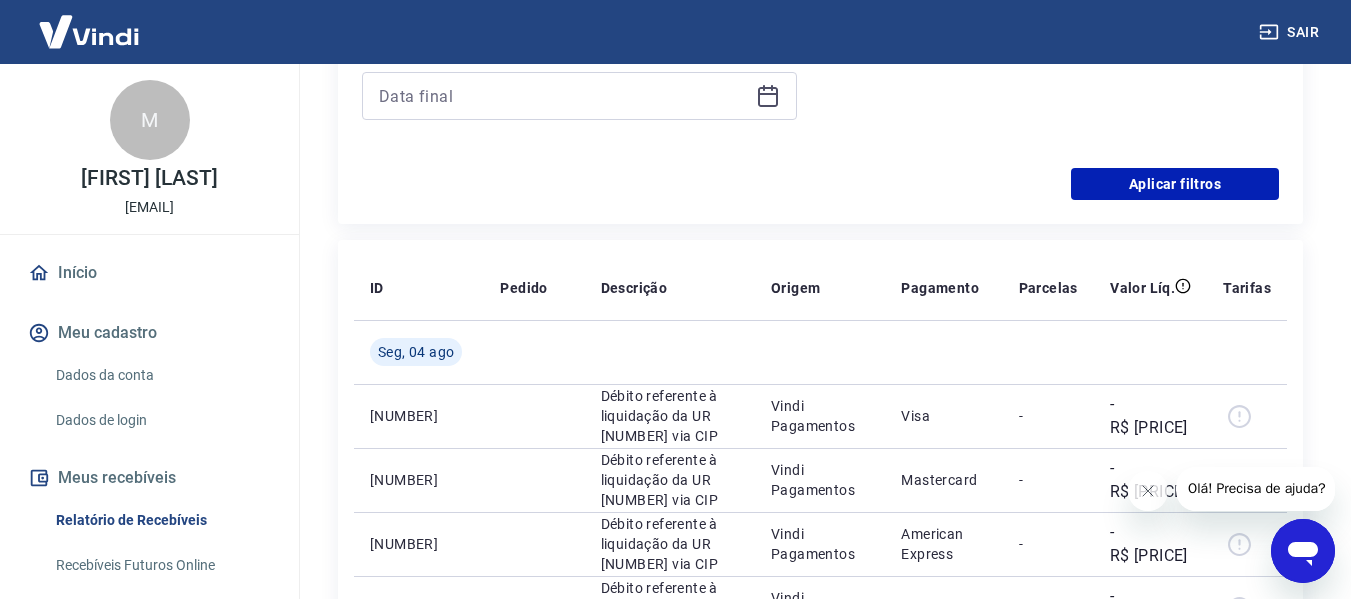 type on "01/08/2025" 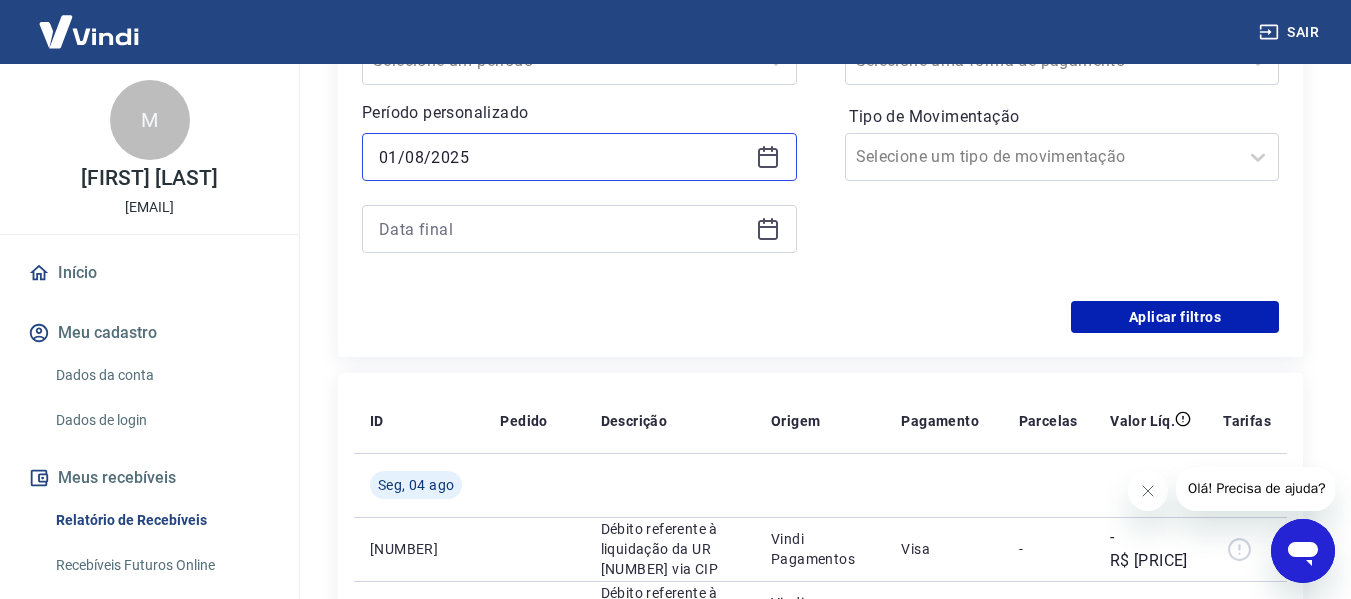 click on "01/08/2025" at bounding box center [563, 157] 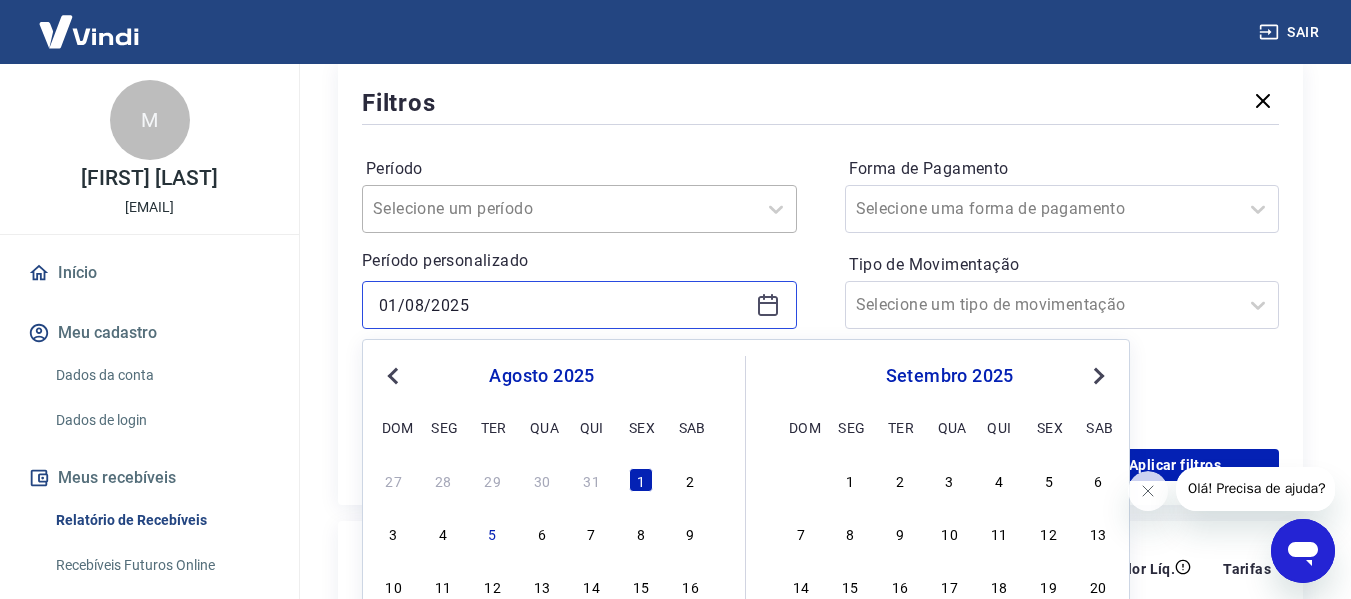 scroll, scrollTop: 267, scrollLeft: 0, axis: vertical 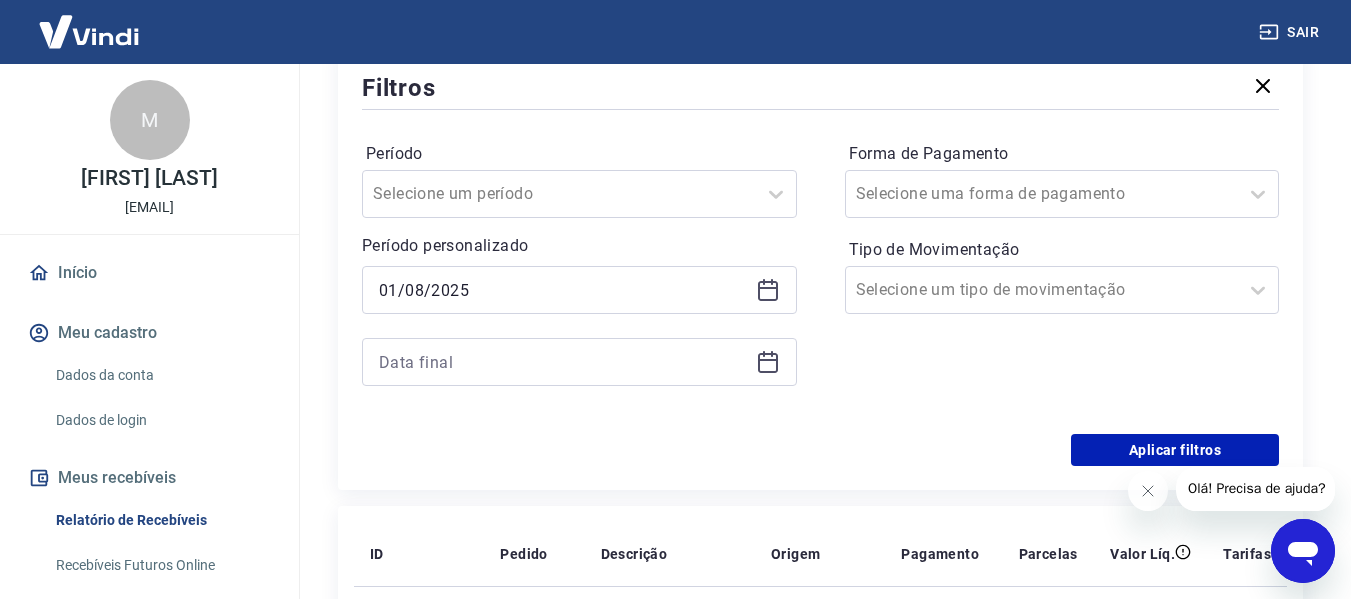 drag, startPoint x: 608, startPoint y: 114, endPoint x: 651, endPoint y: 122, distance: 43.737854 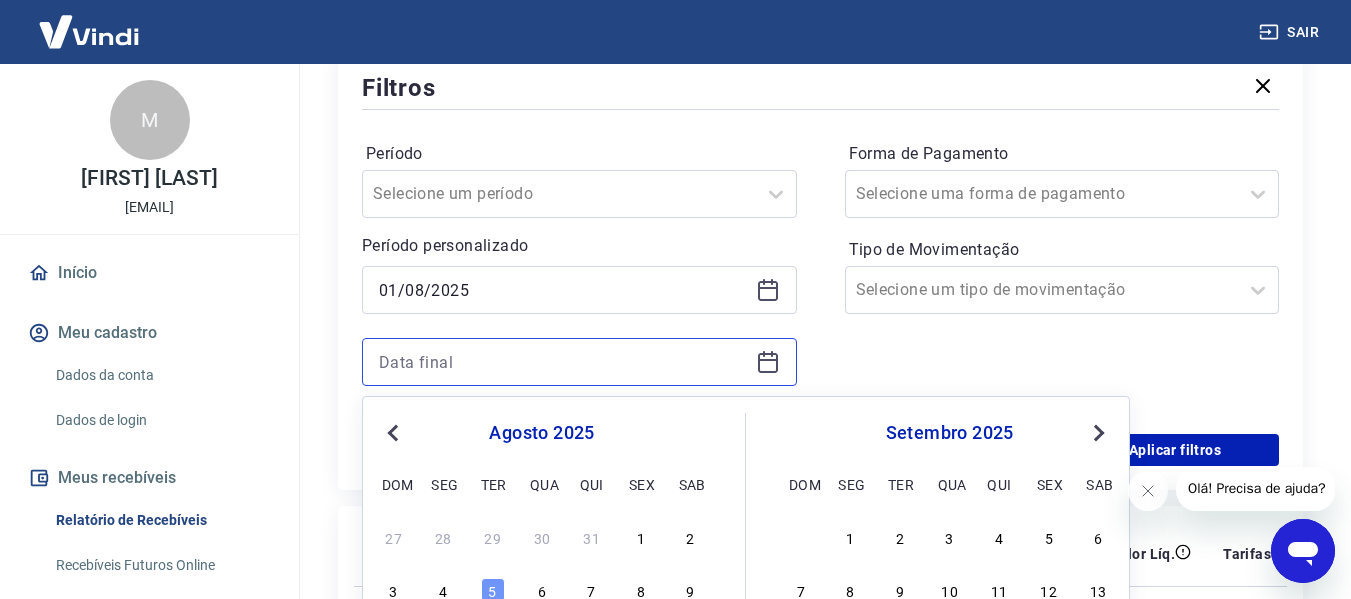 click at bounding box center [563, 362] 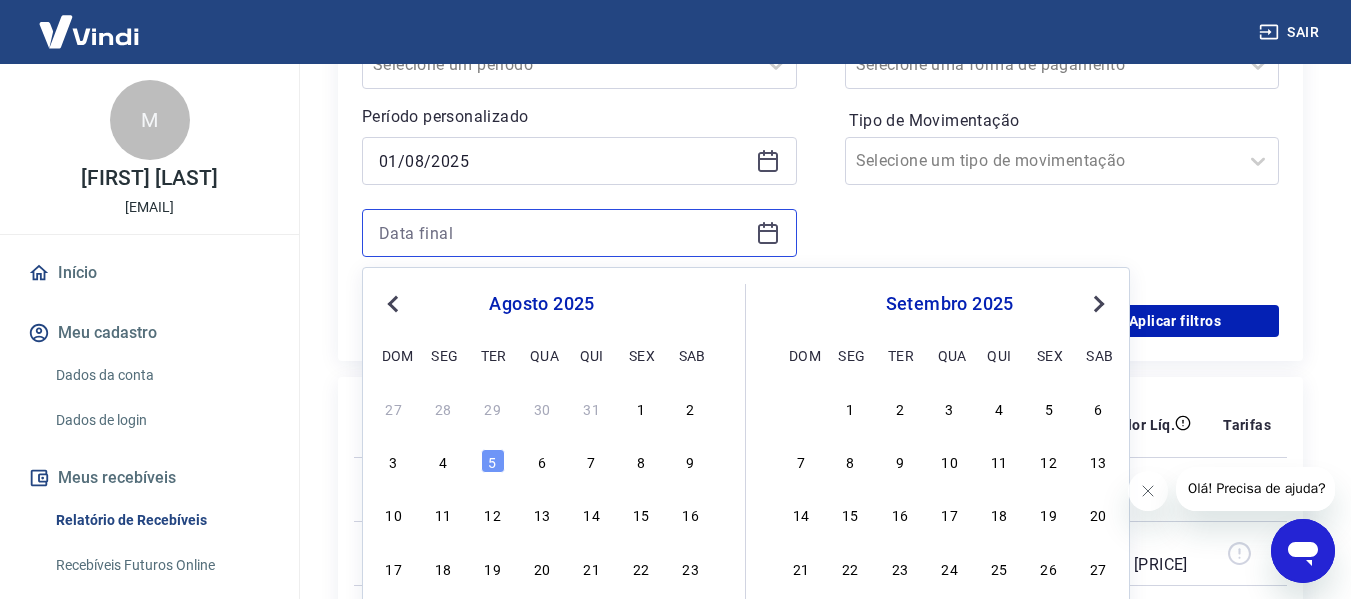 scroll, scrollTop: 400, scrollLeft: 0, axis: vertical 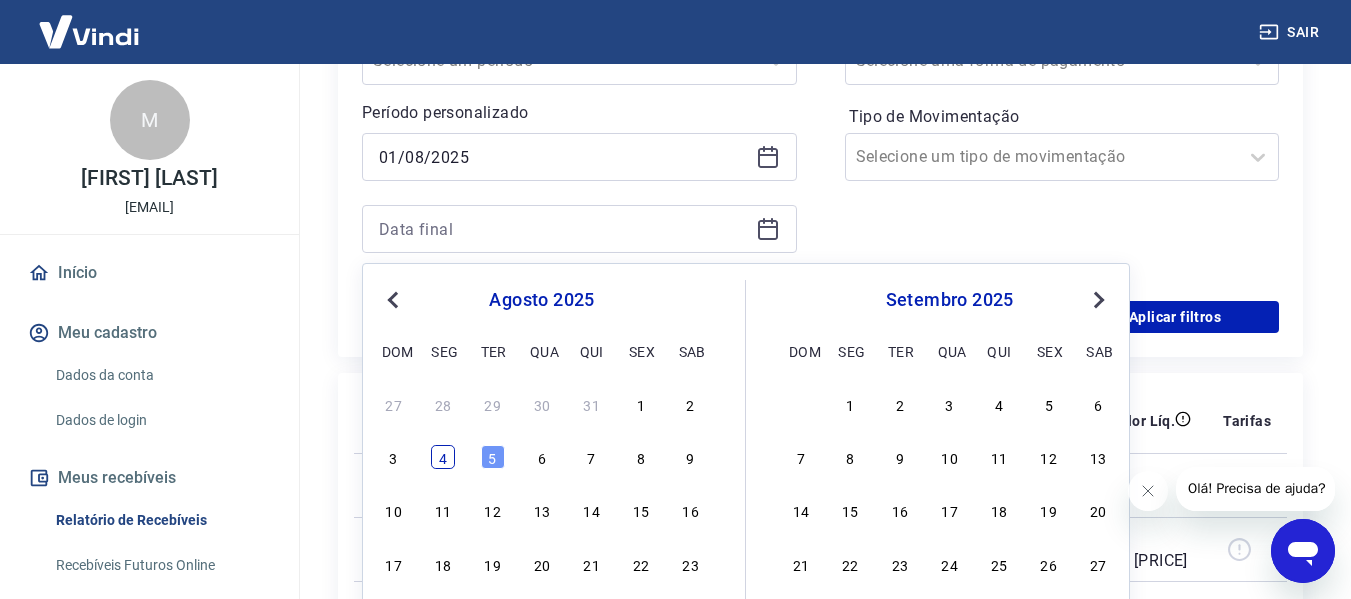 click on "4" at bounding box center [443, 457] 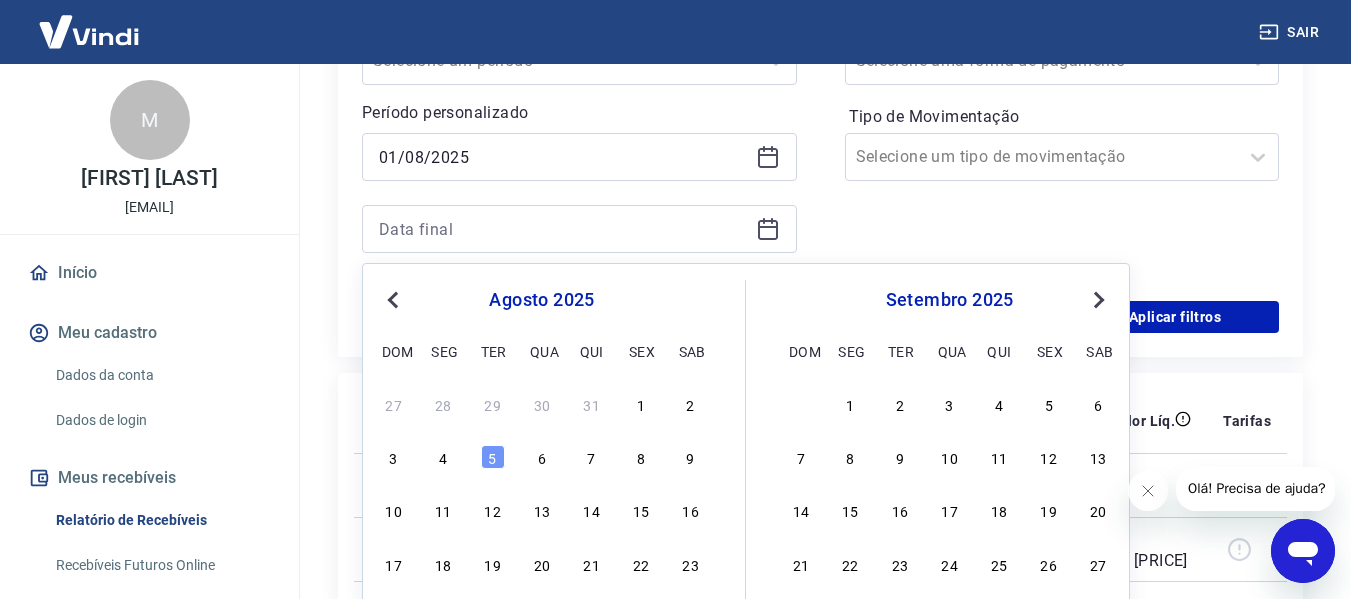 type on "04/08/2025" 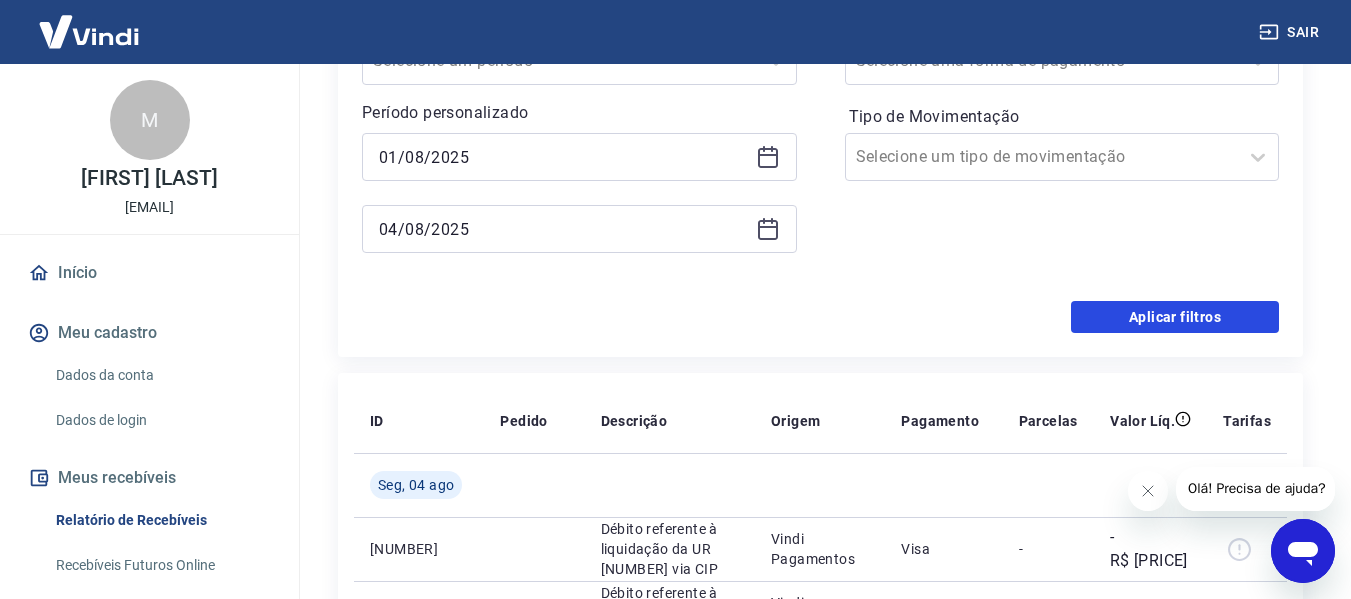 click on "Aplicar filtros" at bounding box center (1175, 317) 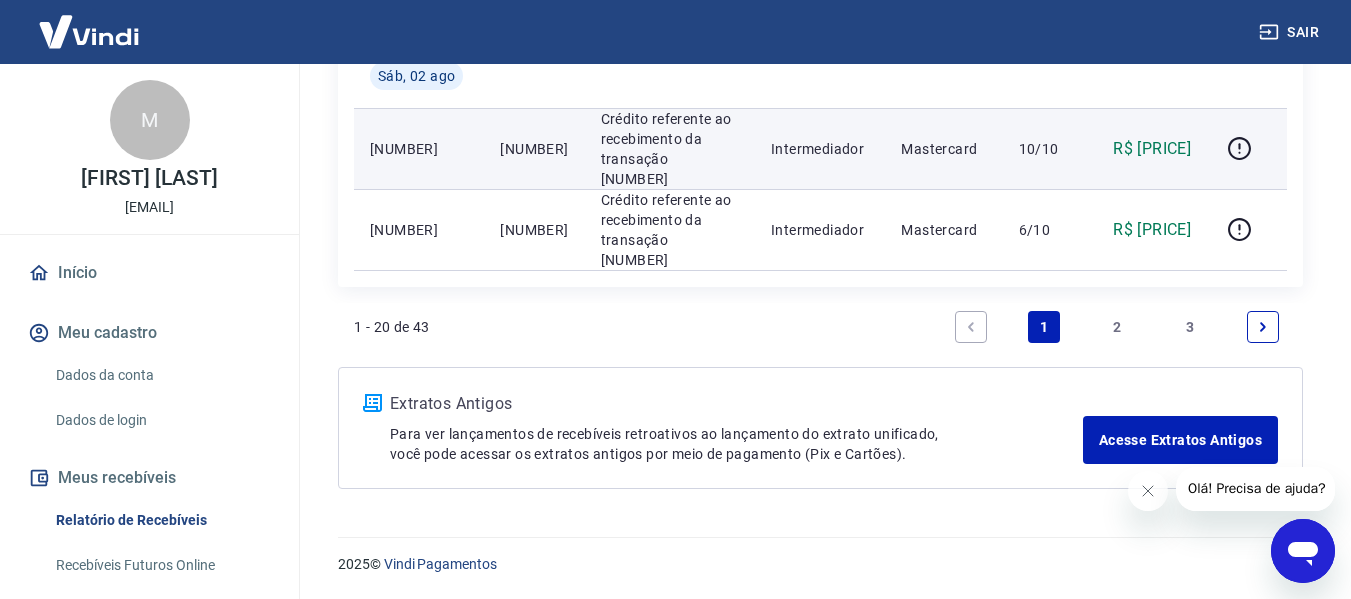 scroll, scrollTop: 2351, scrollLeft: 0, axis: vertical 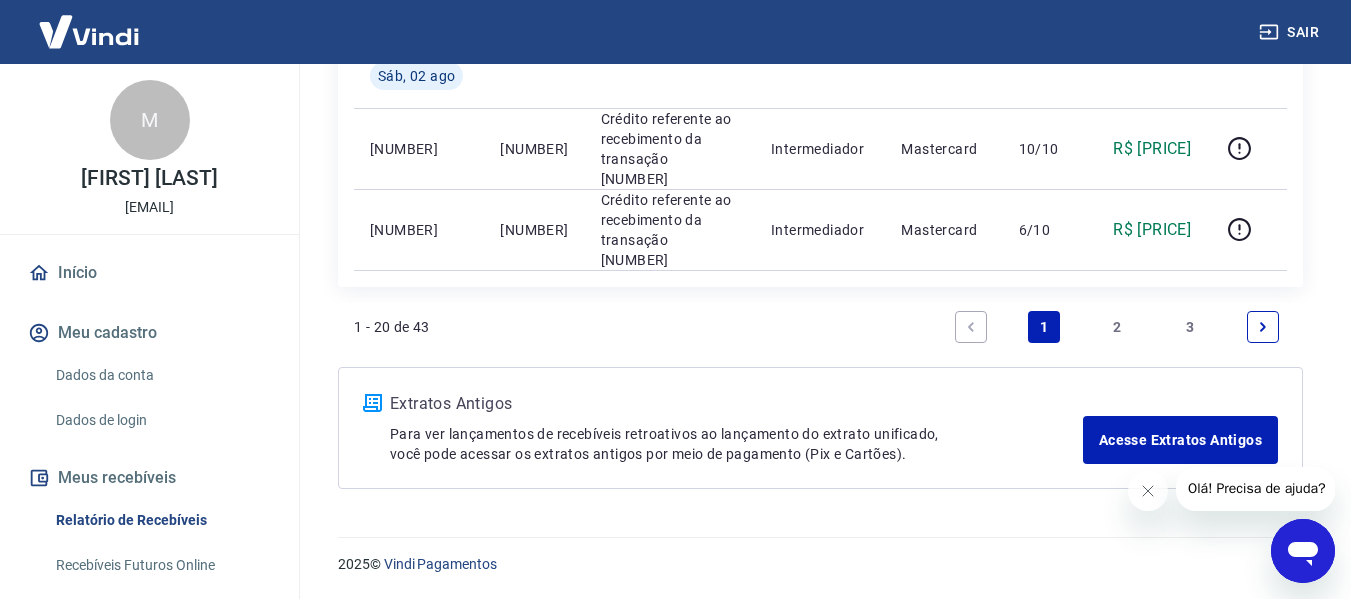 click at bounding box center (1263, 327) 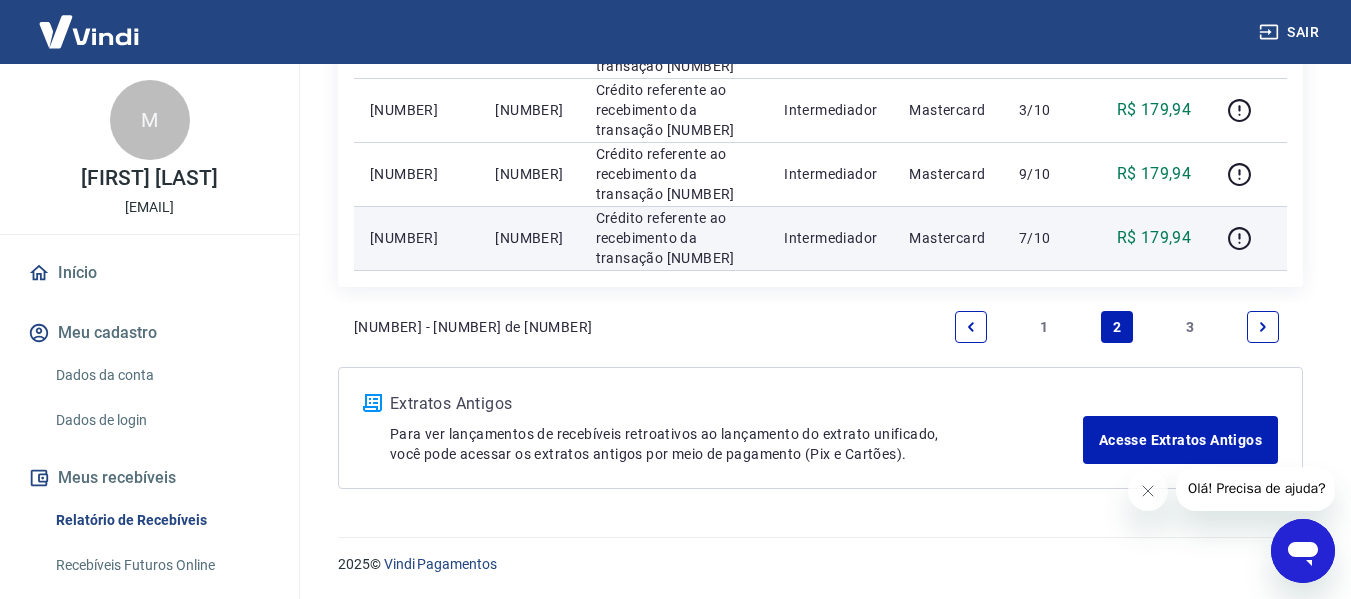 scroll, scrollTop: 2223, scrollLeft: 0, axis: vertical 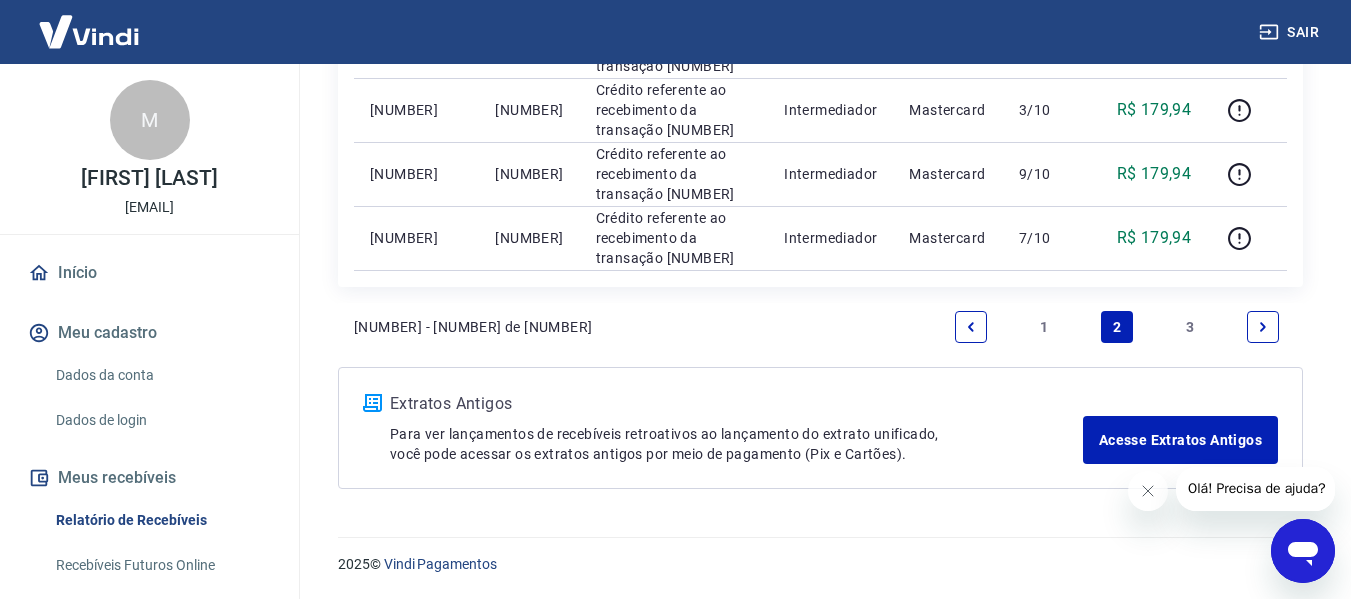 click at bounding box center (1263, 327) 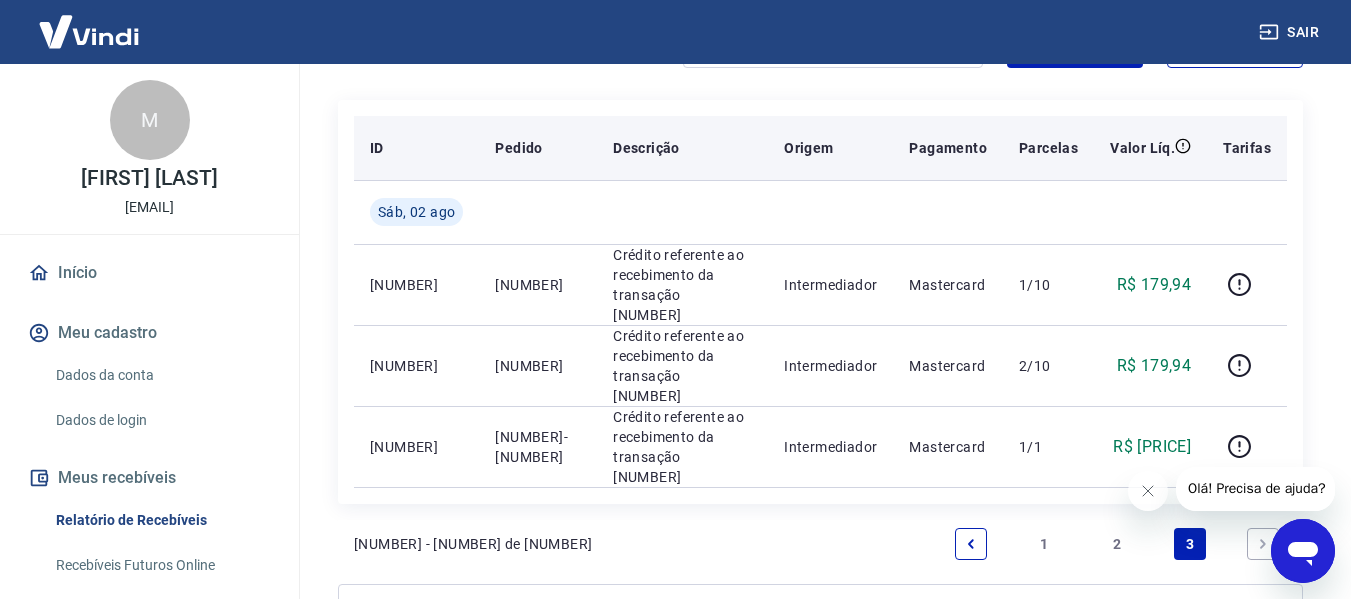 scroll, scrollTop: 400, scrollLeft: 0, axis: vertical 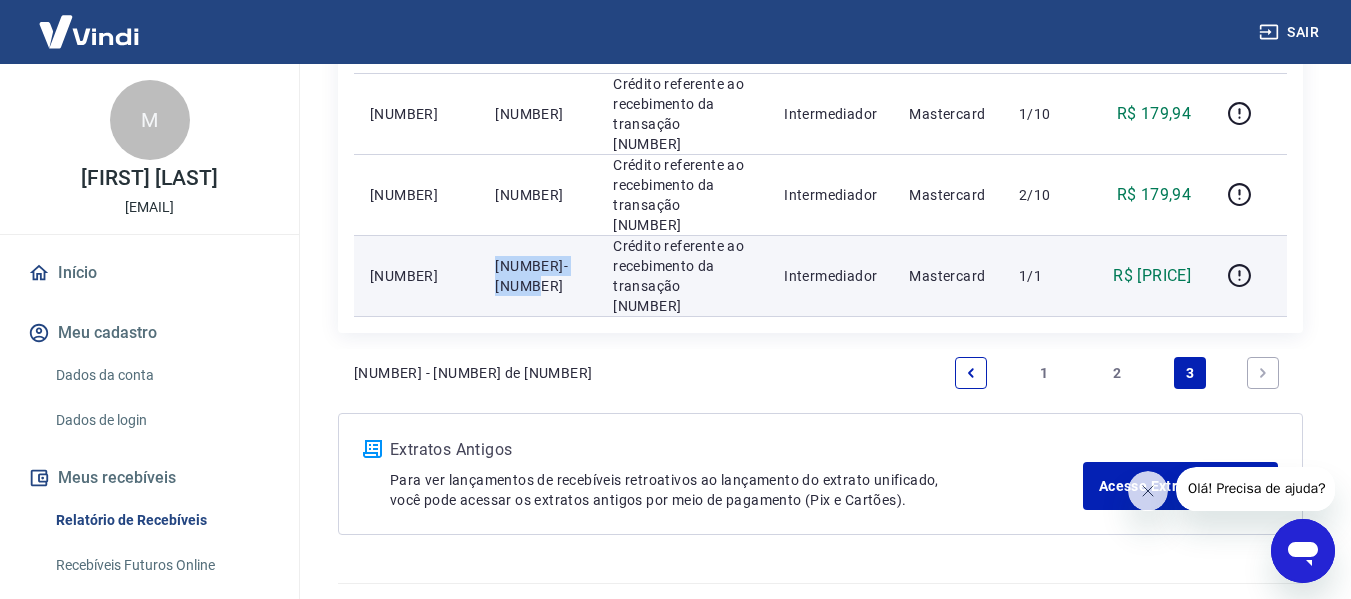 drag, startPoint x: 604, startPoint y: 327, endPoint x: 479, endPoint y: 311, distance: 126.01984 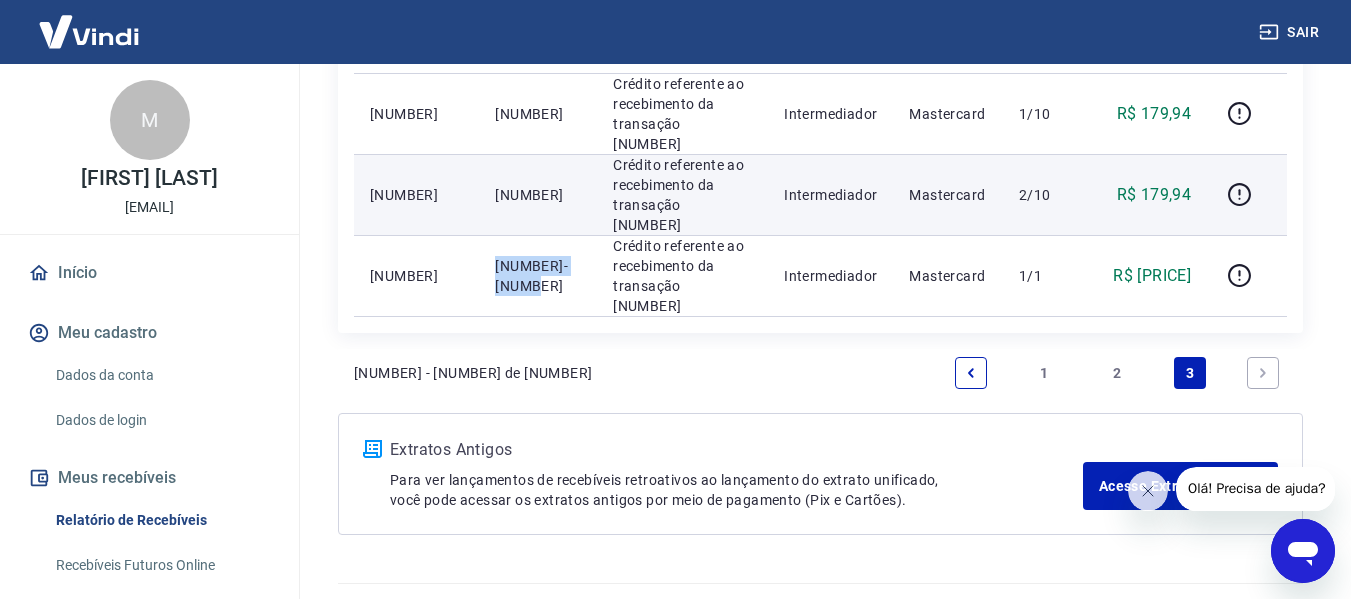 drag, startPoint x: 489, startPoint y: 223, endPoint x: 610, endPoint y: 244, distance: 122.80879 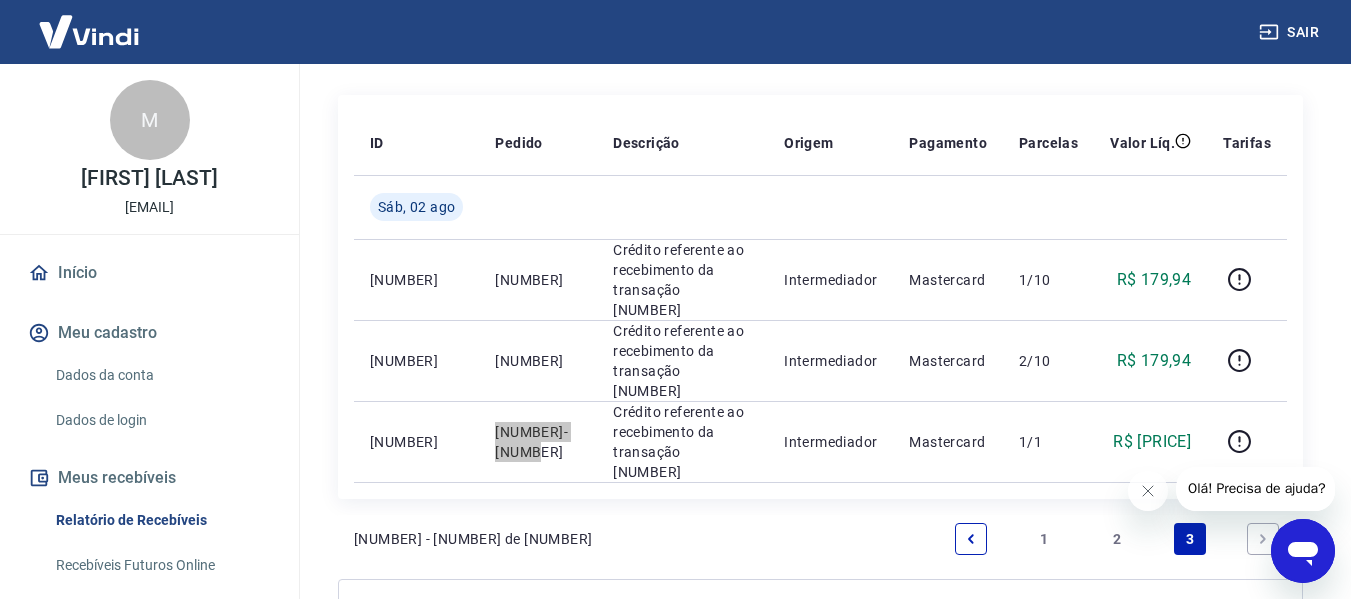 scroll, scrollTop: 506, scrollLeft: 0, axis: vertical 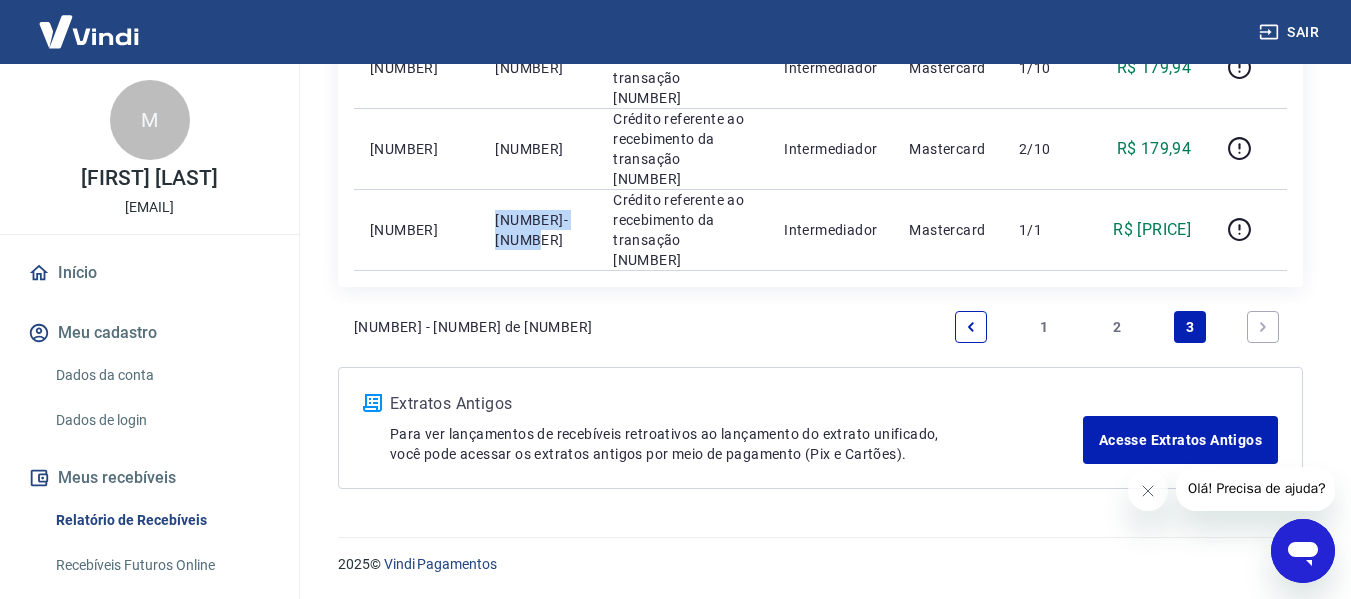 click 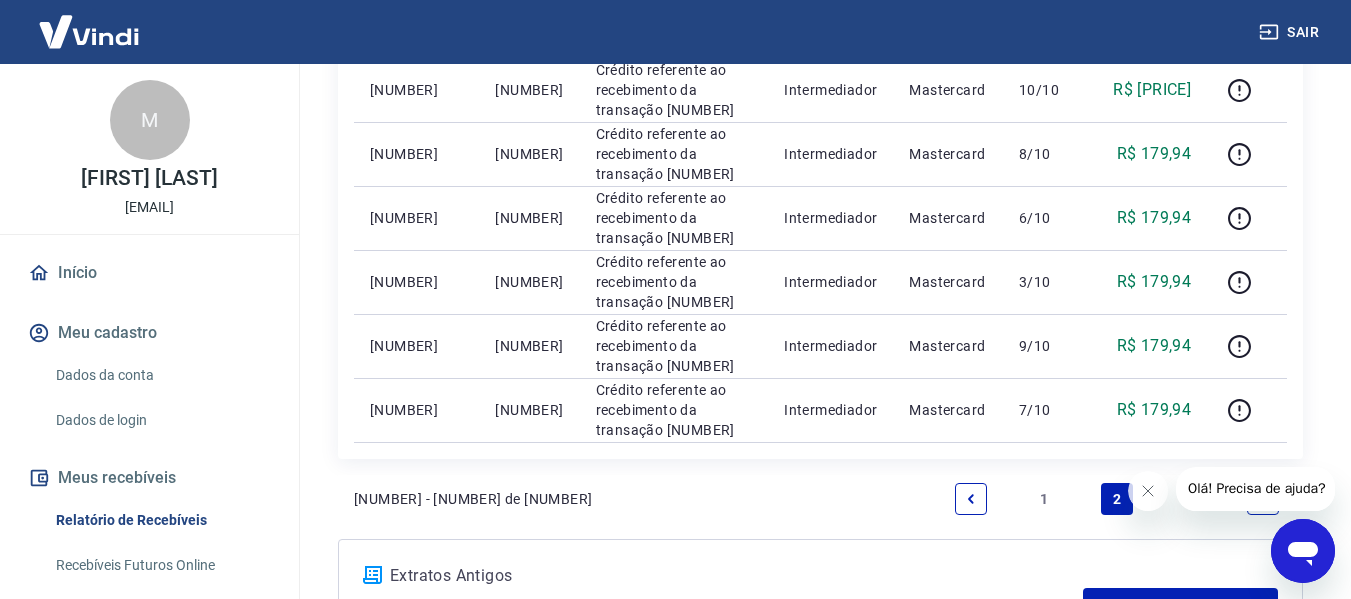 scroll, scrollTop: 1156, scrollLeft: 0, axis: vertical 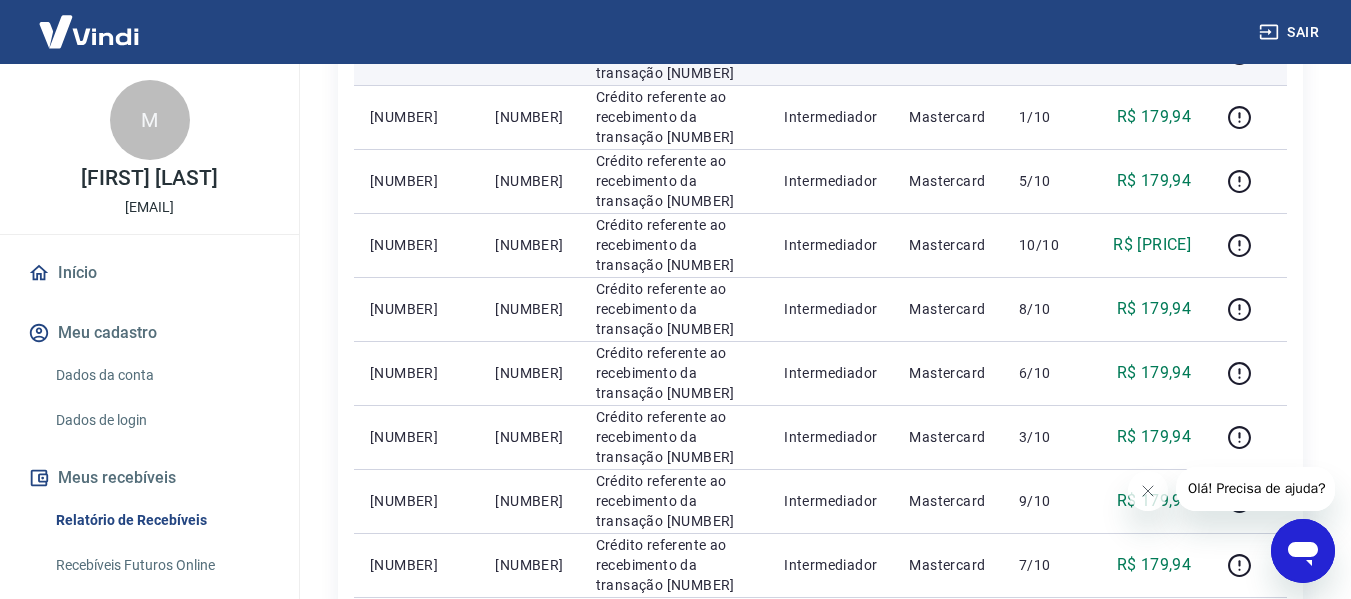 drag, startPoint x: 493, startPoint y: 477, endPoint x: 608, endPoint y: 477, distance: 115 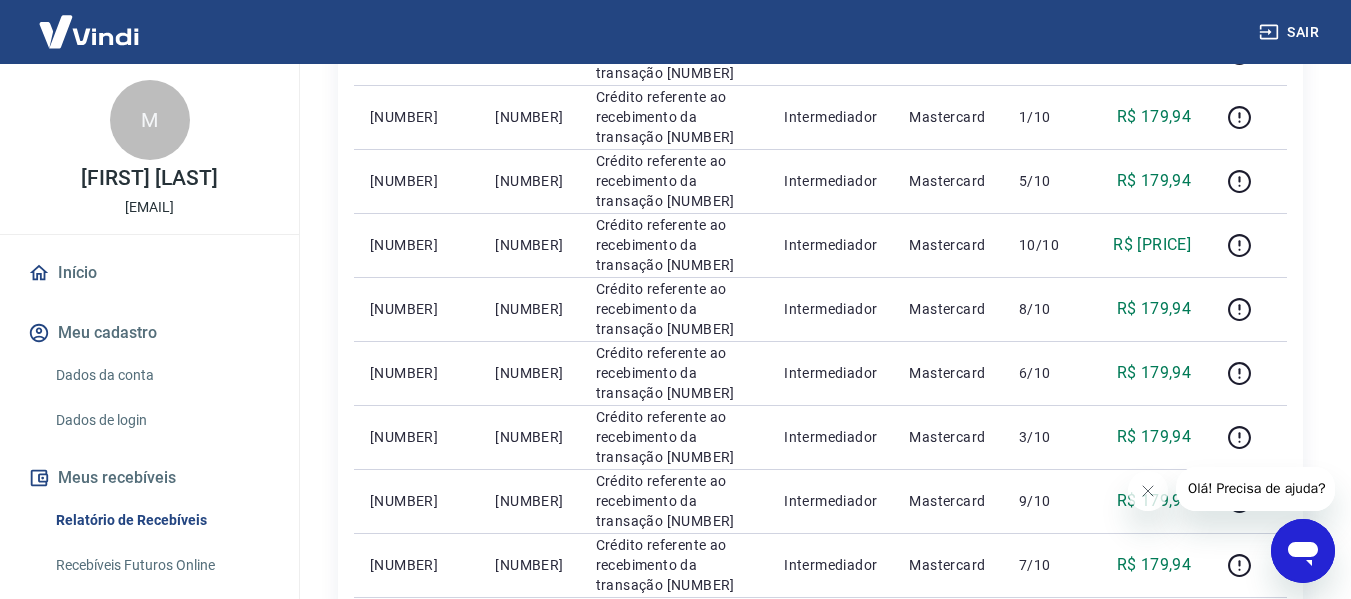 copy on "[NUMBER]" 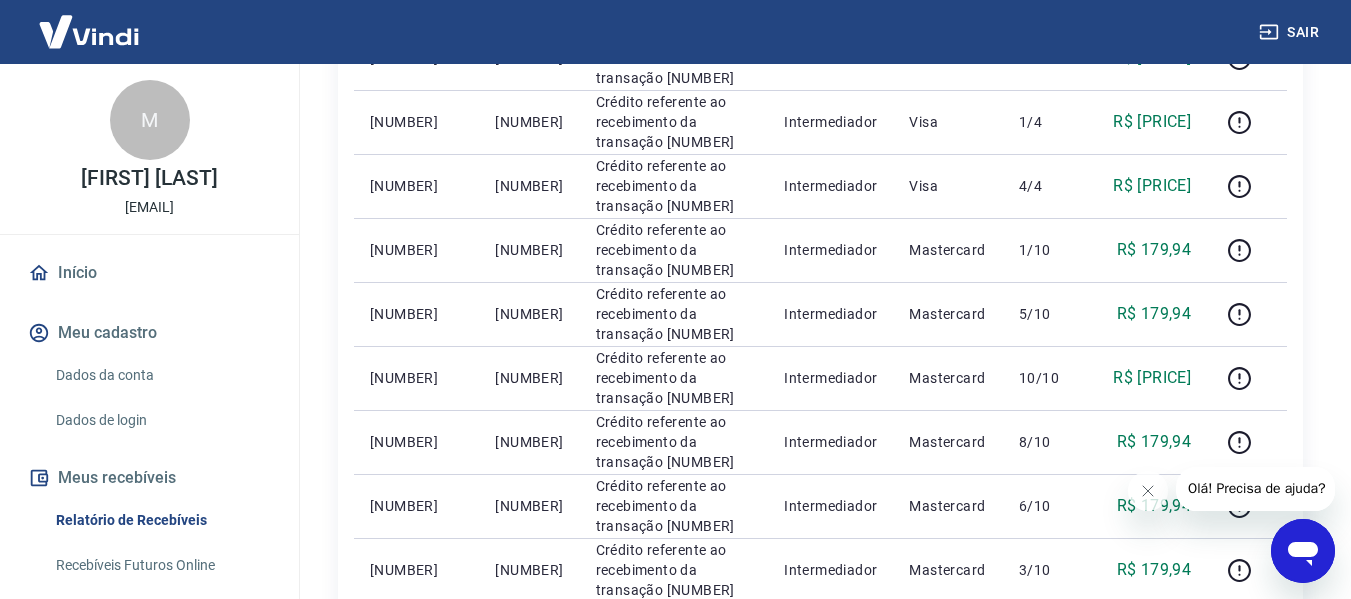 drag, startPoint x: 486, startPoint y: 207, endPoint x: 610, endPoint y: 206, distance: 124.004036 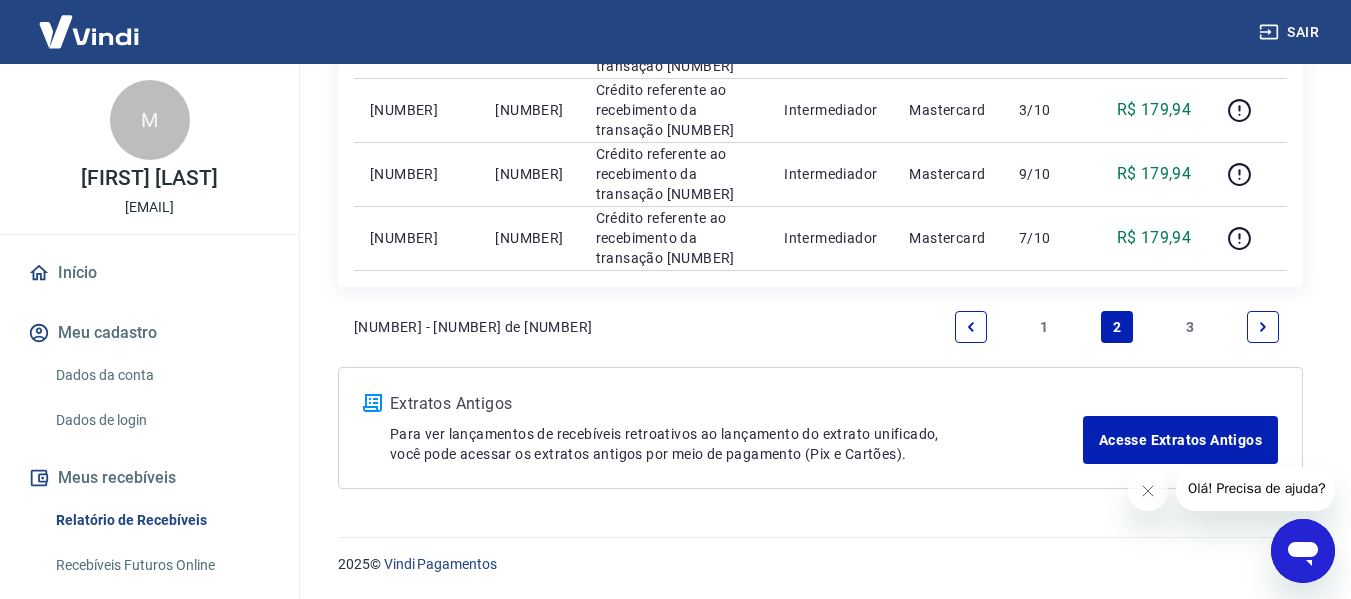 scroll, scrollTop: 2223, scrollLeft: 0, axis: vertical 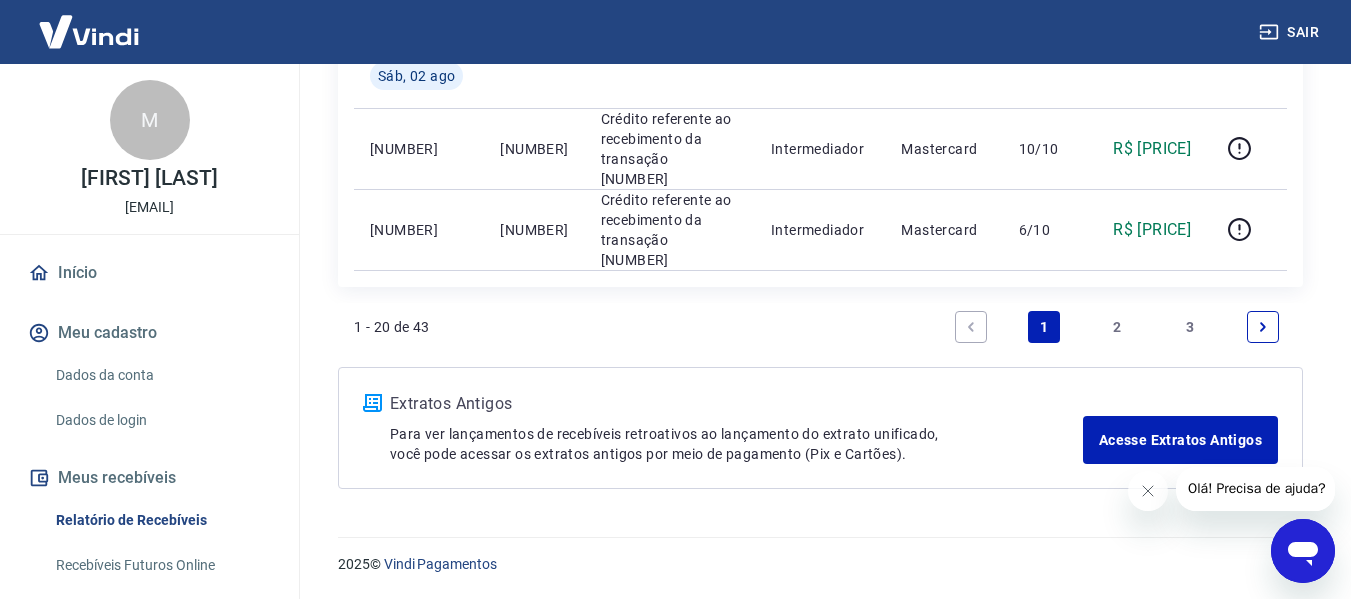 drag, startPoint x: 616, startPoint y: 349, endPoint x: 499, endPoint y: 354, distance: 117.10679 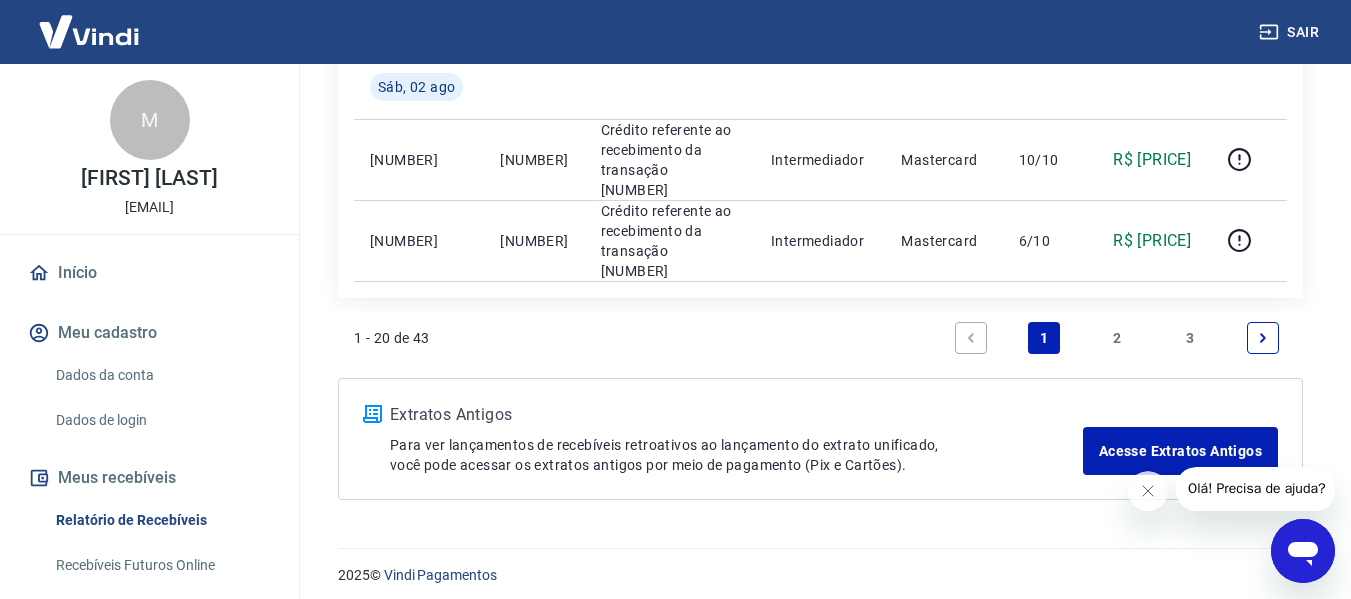 scroll, scrollTop: 1818, scrollLeft: 0, axis: vertical 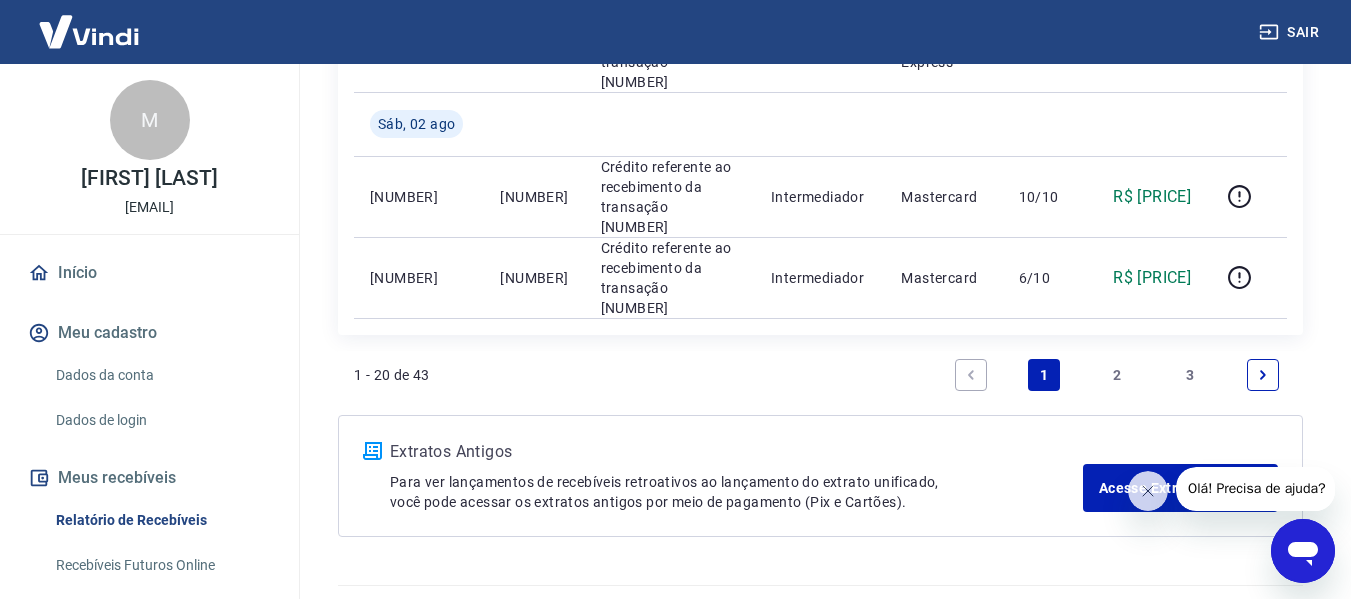 drag, startPoint x: 494, startPoint y: 386, endPoint x: 620, endPoint y: 384, distance: 126.01587 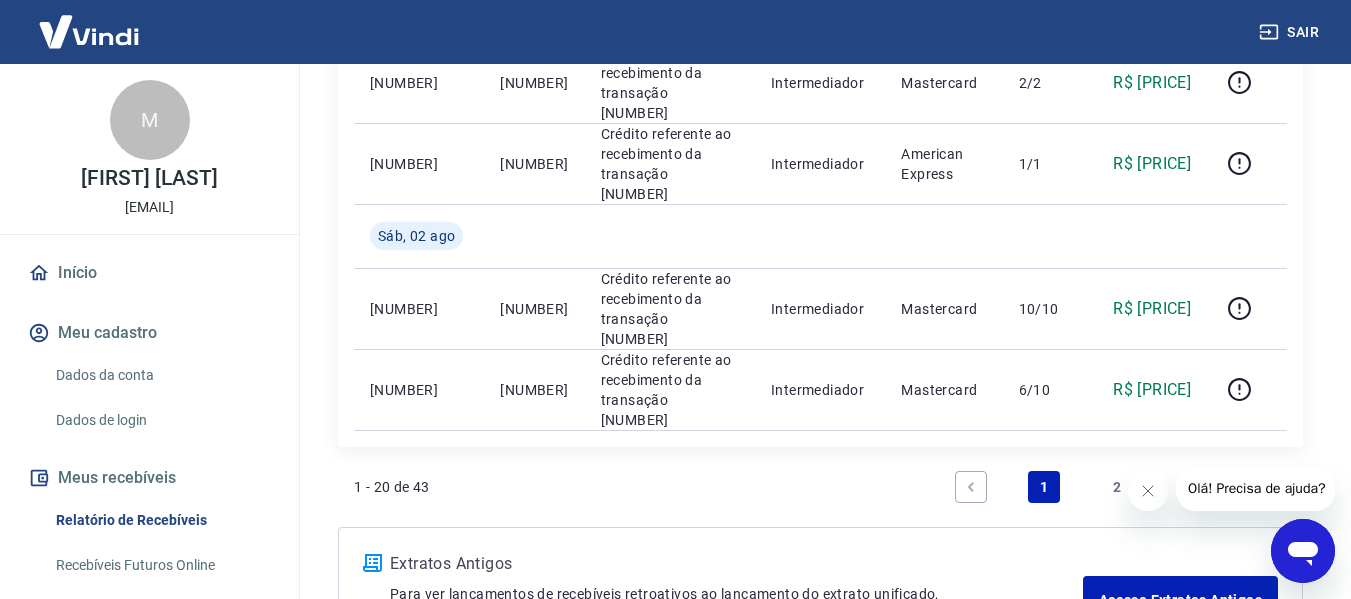 scroll, scrollTop: 1551, scrollLeft: 0, axis: vertical 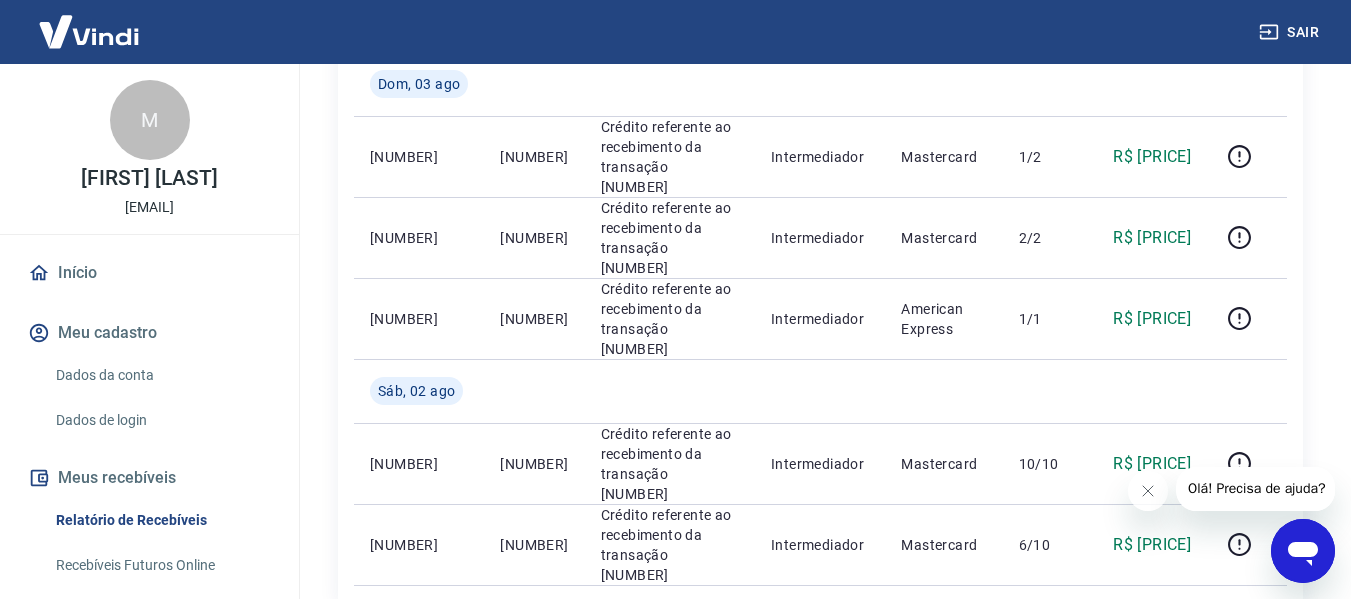 drag, startPoint x: 491, startPoint y: 385, endPoint x: 620, endPoint y: 377, distance: 129.24782 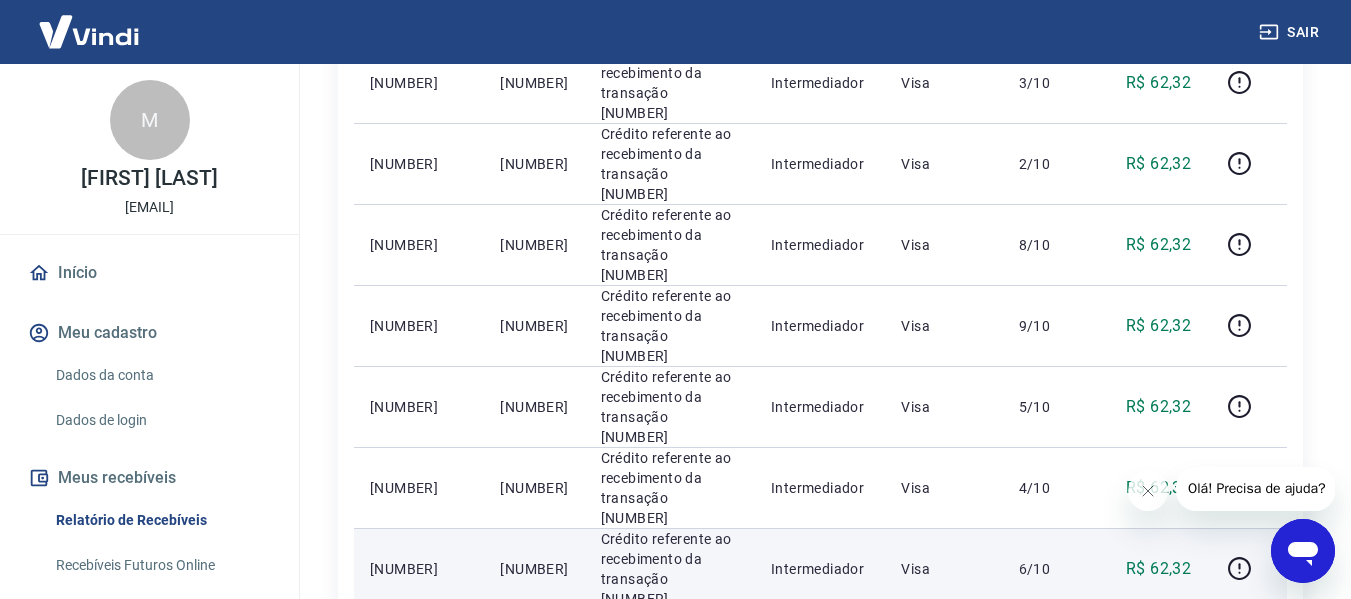 scroll, scrollTop: 484, scrollLeft: 0, axis: vertical 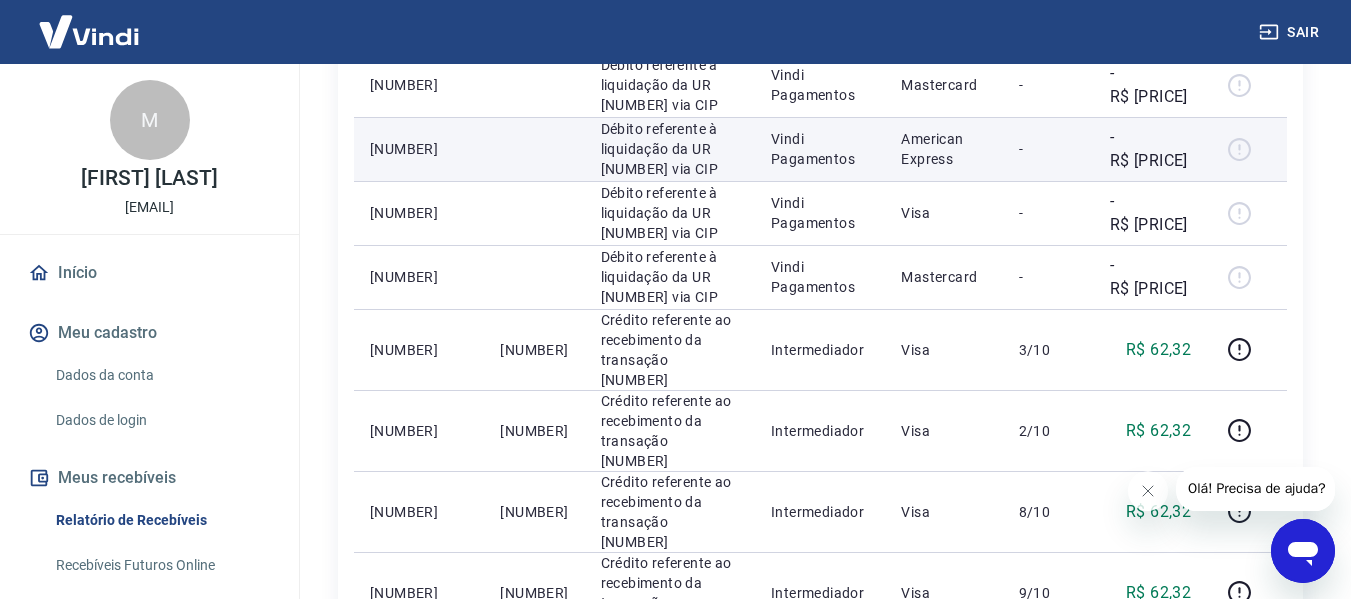 click on "-" at bounding box center [1048, 149] 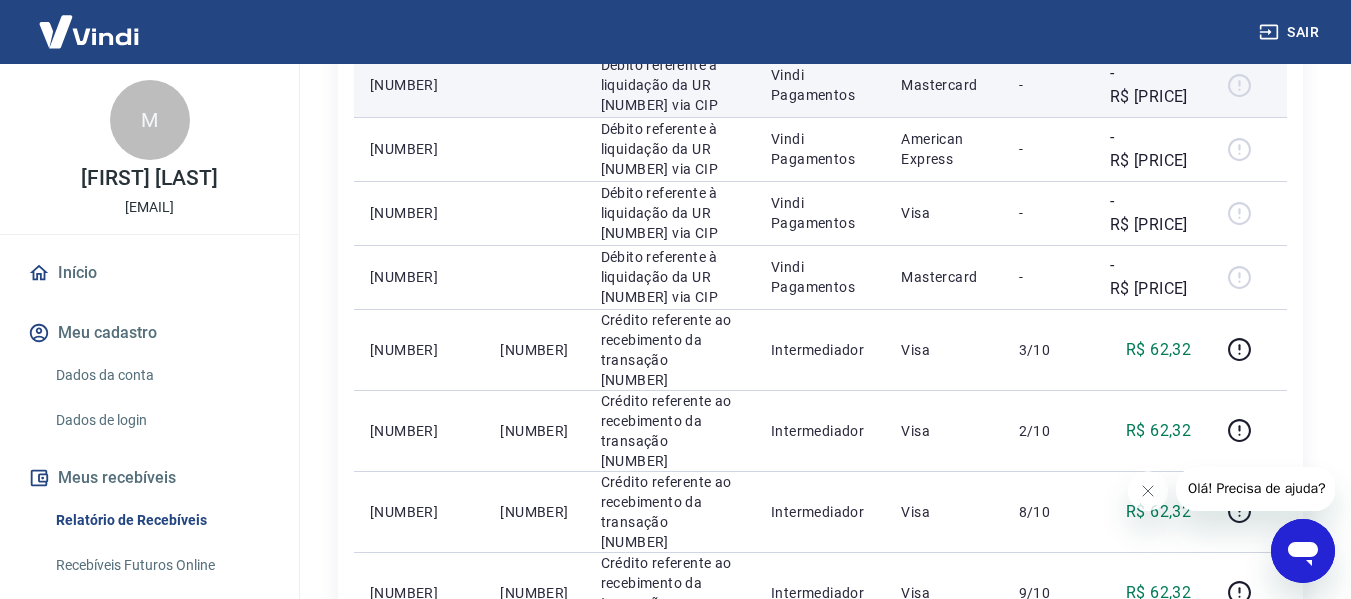 click on "-" at bounding box center [1048, 85] 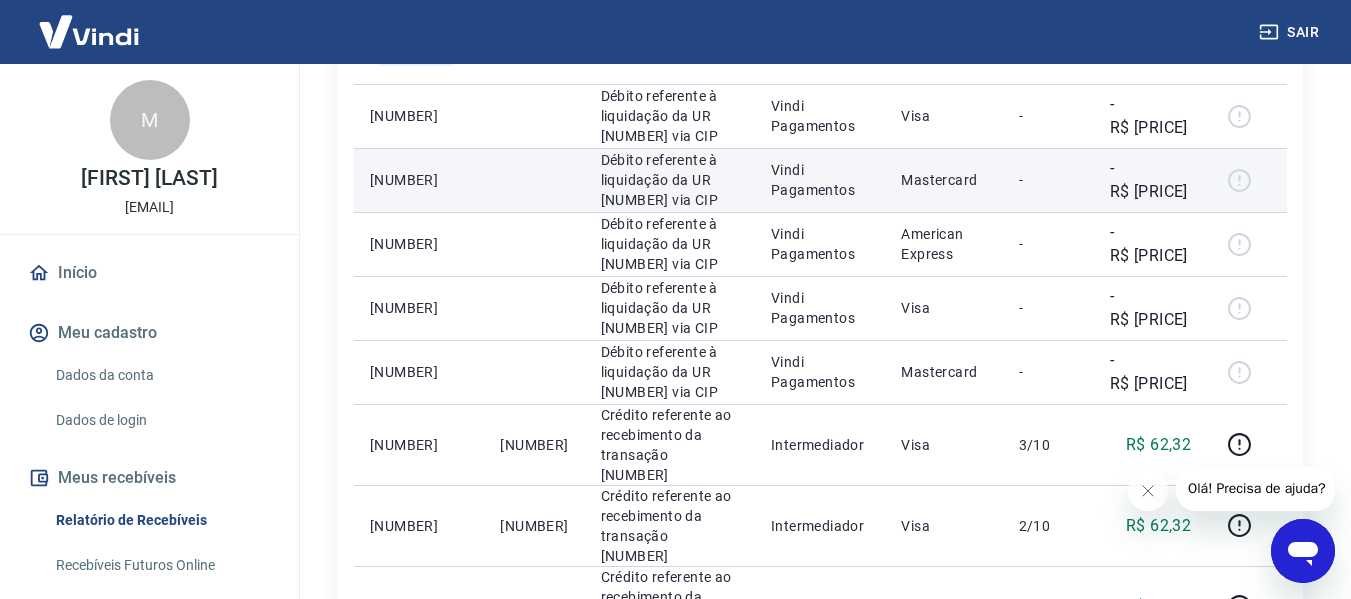 scroll, scrollTop: 351, scrollLeft: 0, axis: vertical 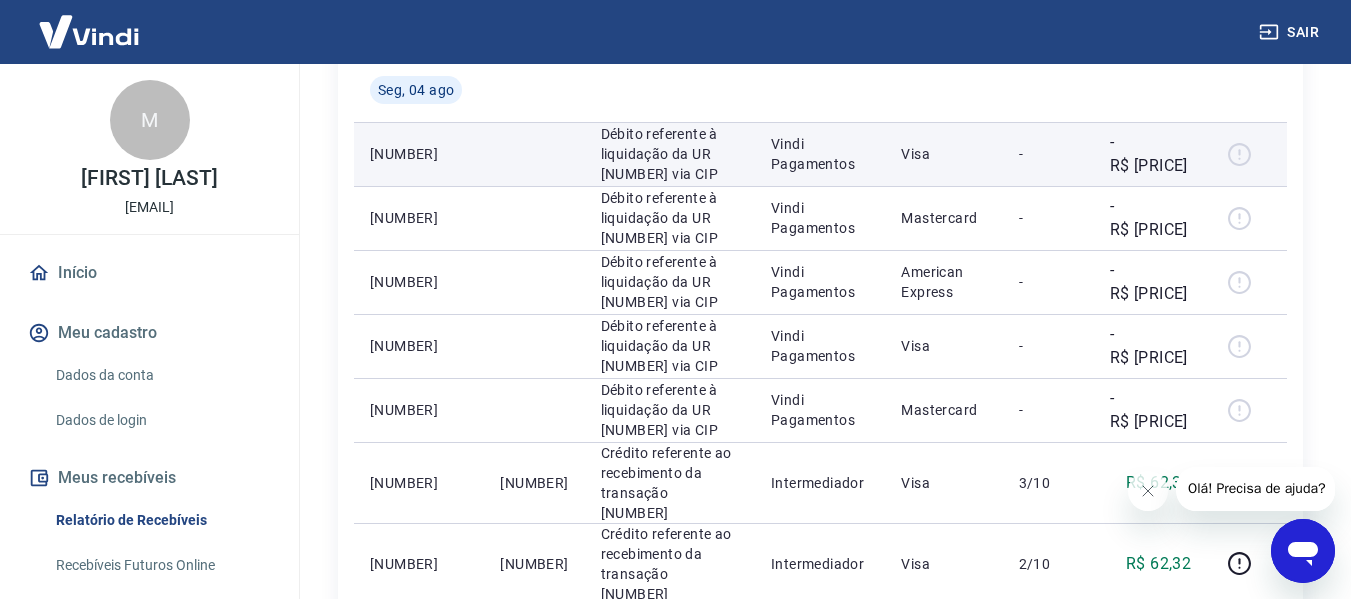 click on "-" at bounding box center [1048, 154] 